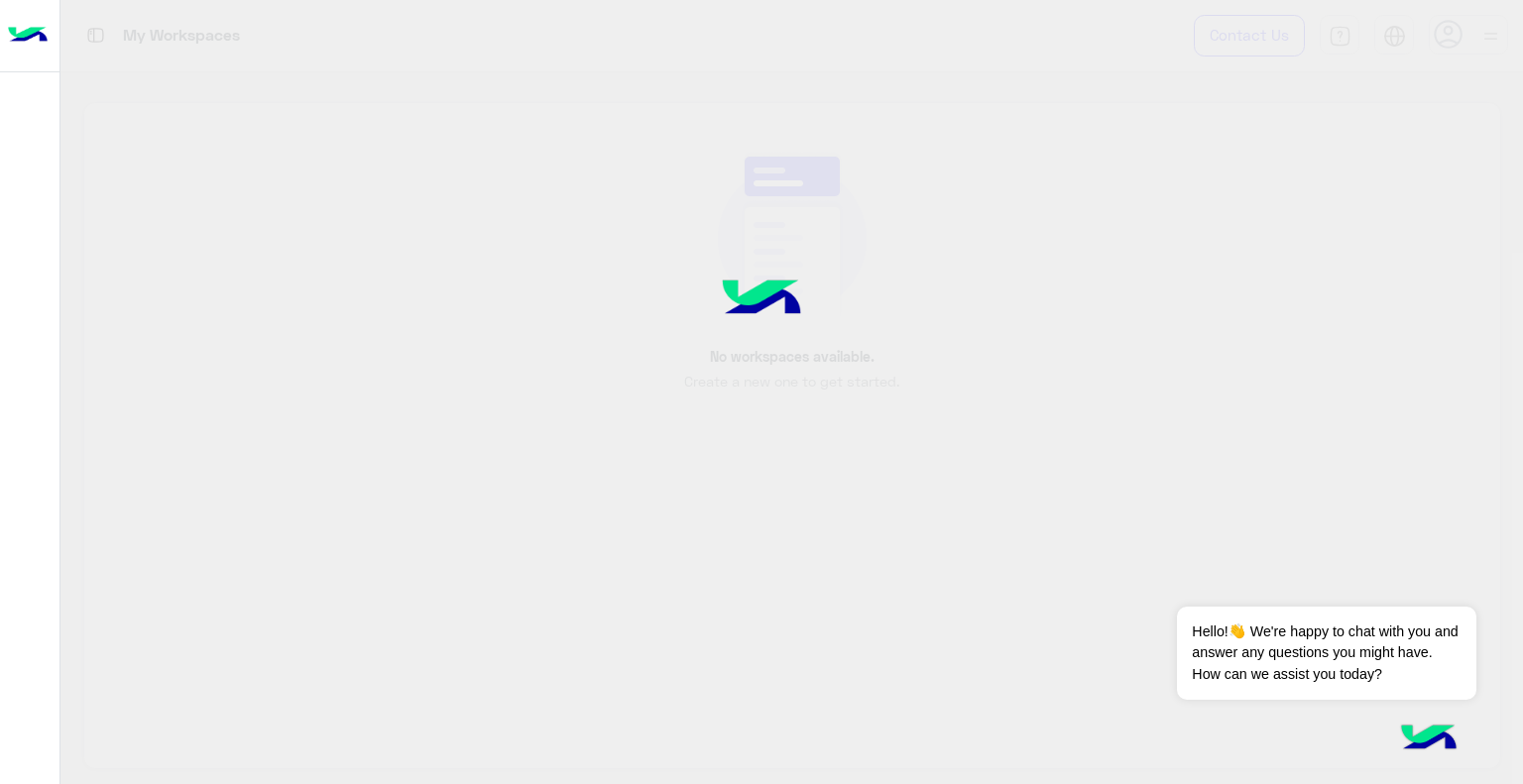 scroll, scrollTop: 0, scrollLeft: 0, axis: both 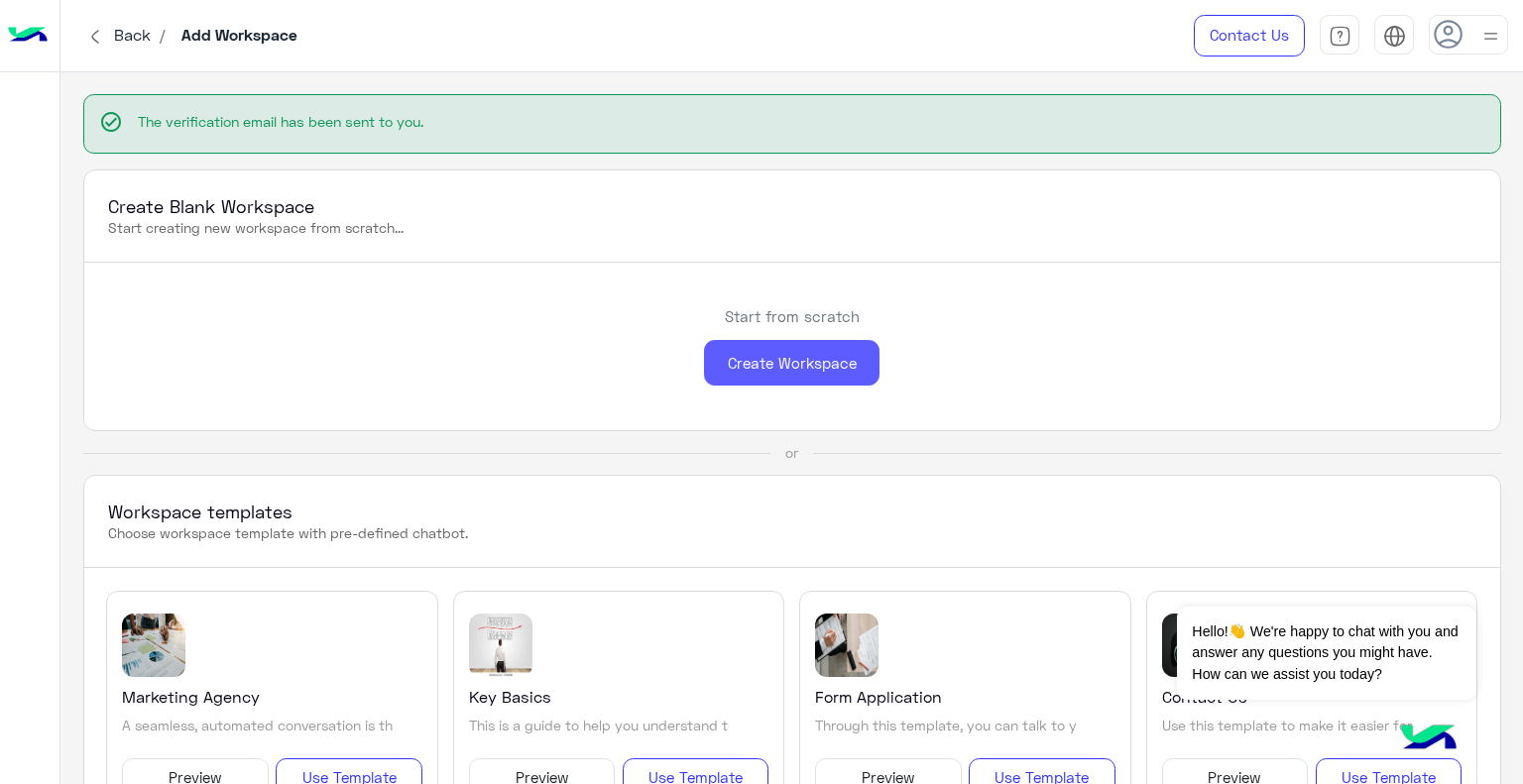 click on "Create Workspace" 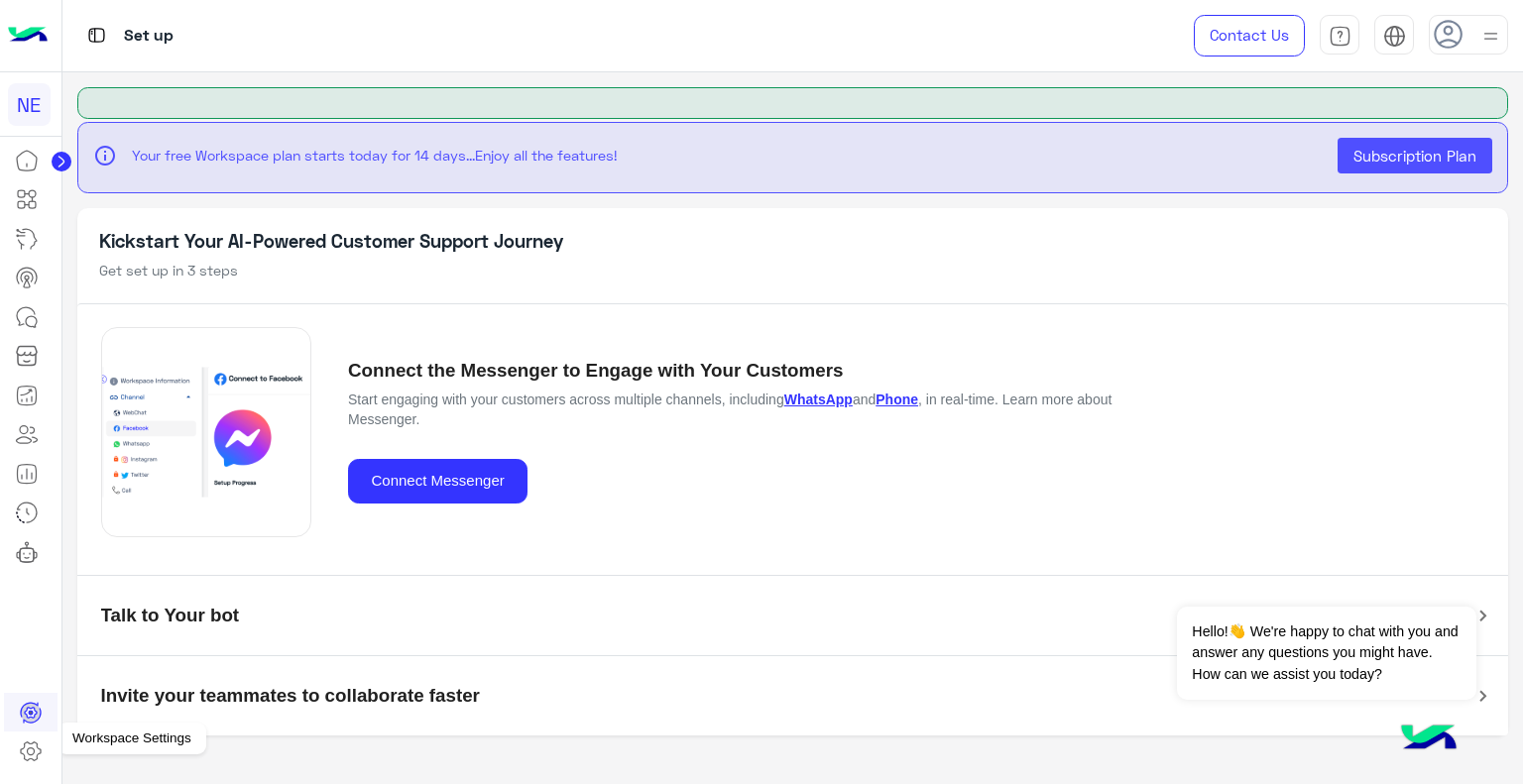click 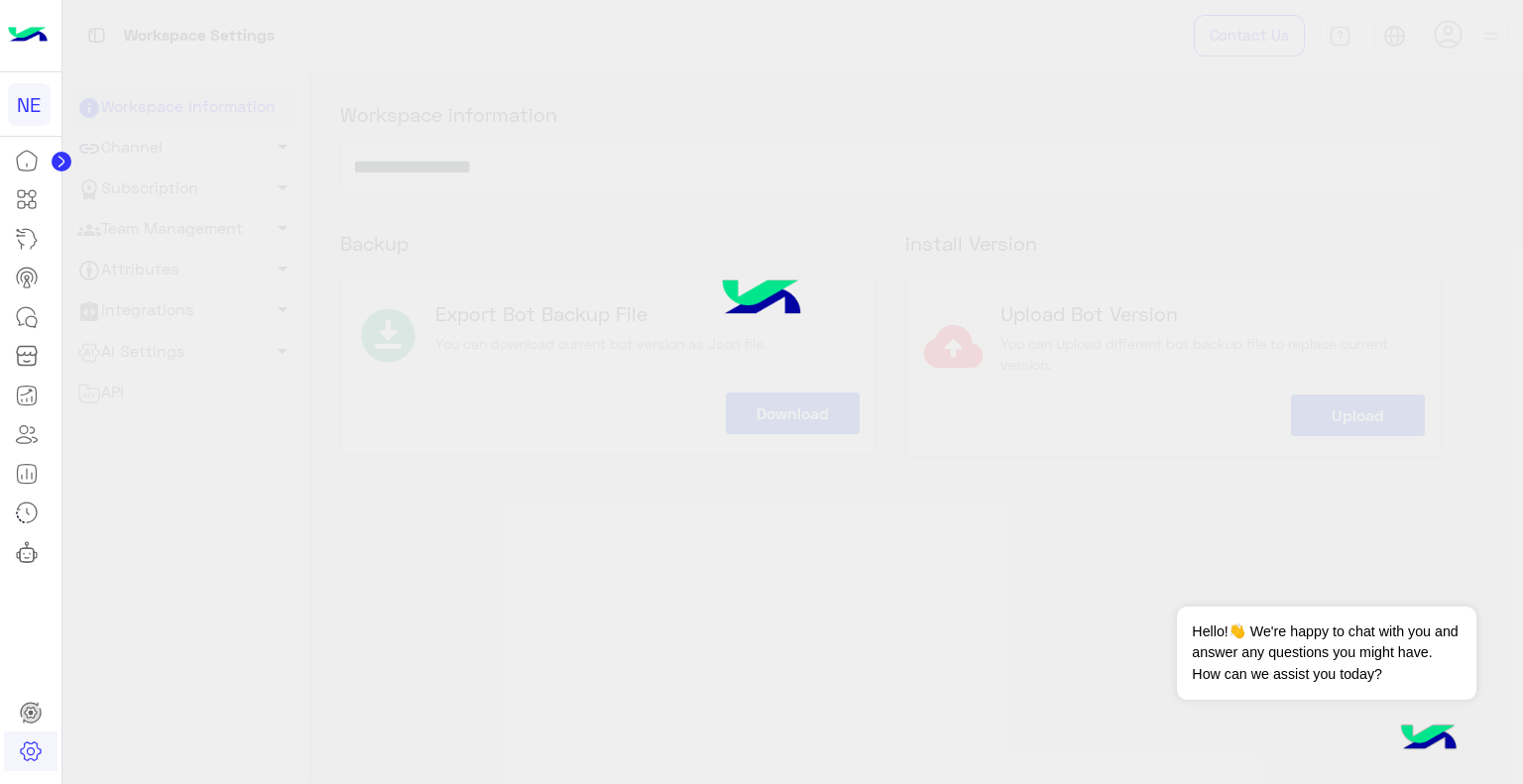 click 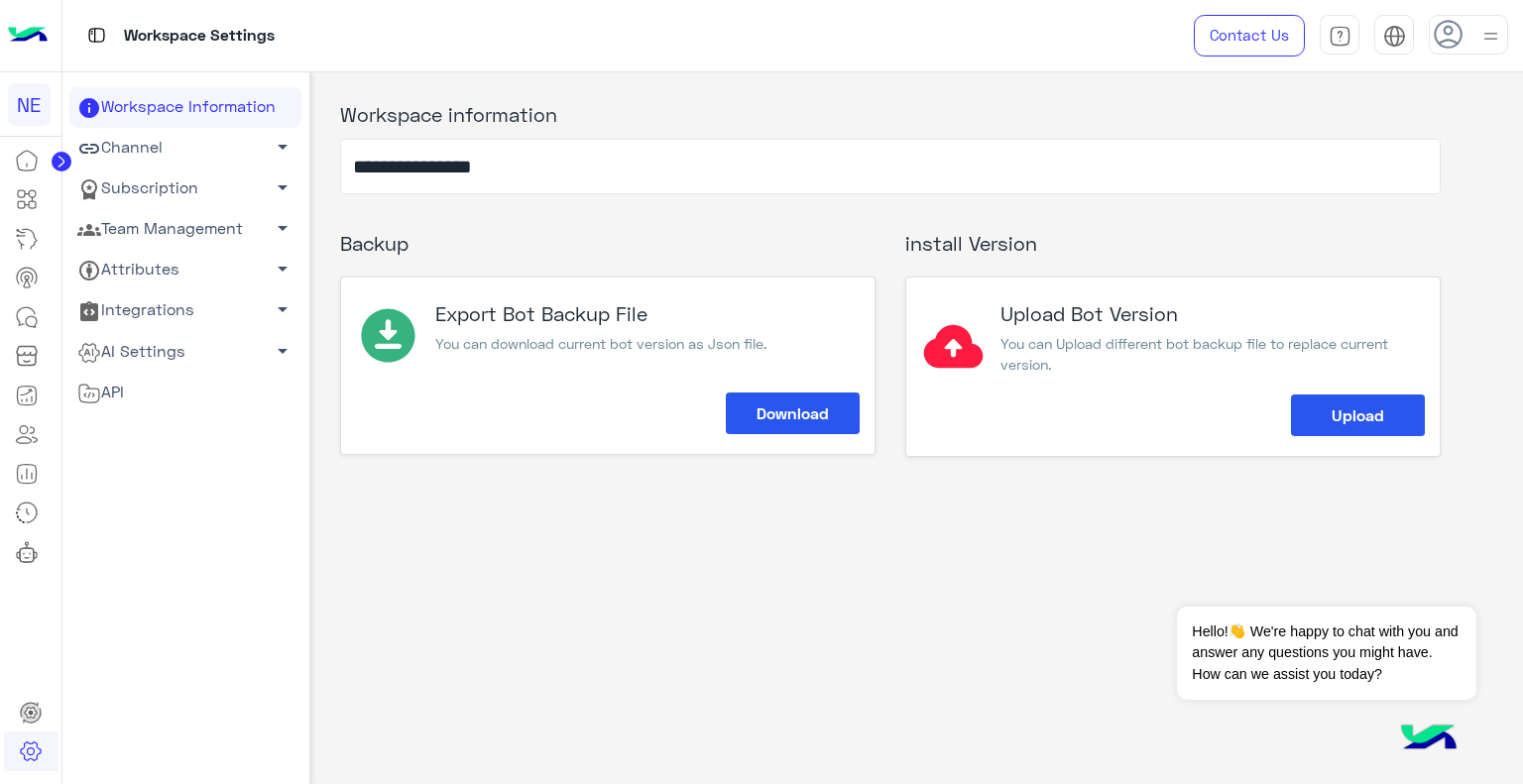 click on "**********" 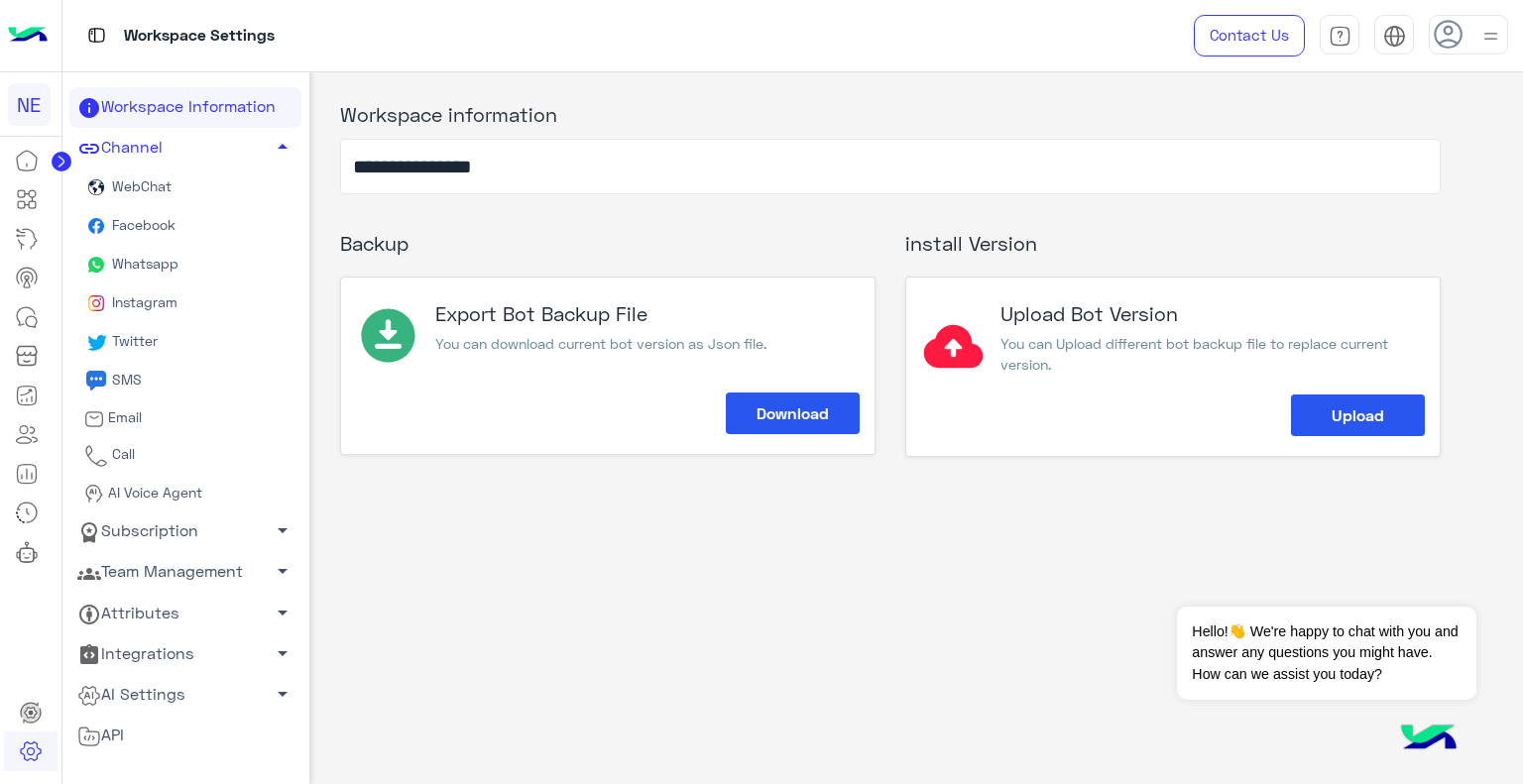 click on "Whatsapp" 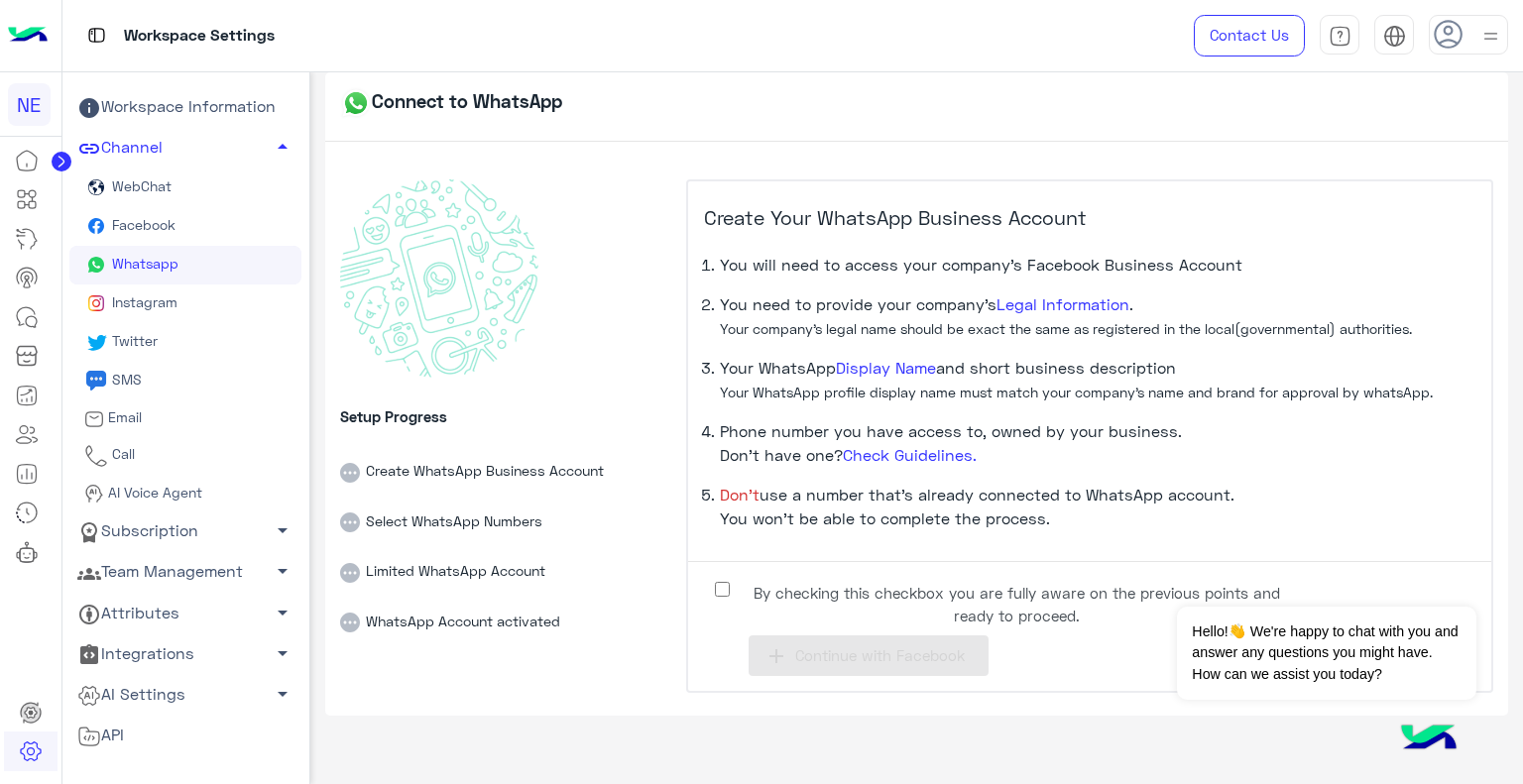 click on "By checking this checkbox you are fully aware on the previous points and ready to proceed." at bounding box center [1016, 604] 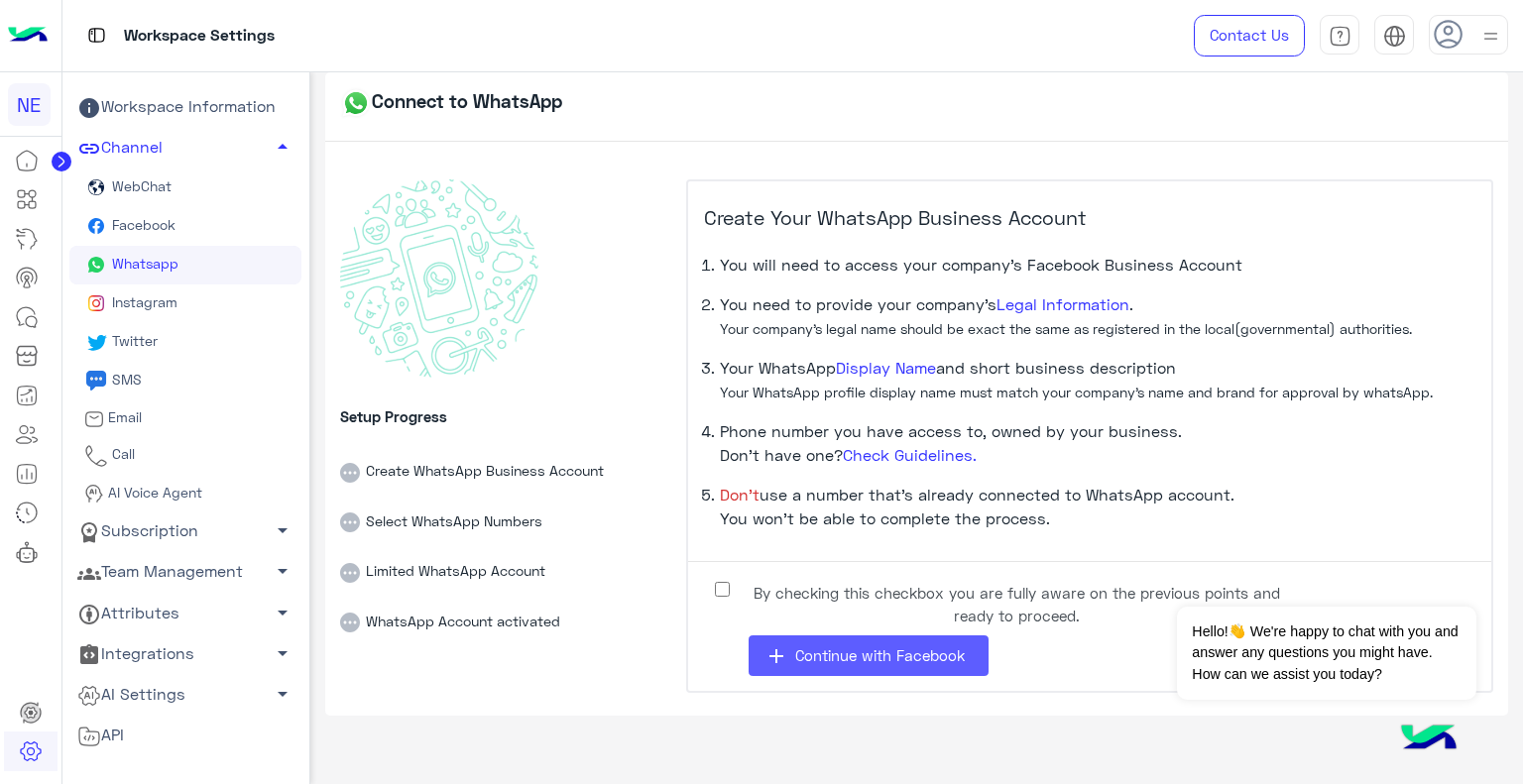 click on "Continue with Facebook" at bounding box center (879, 655) 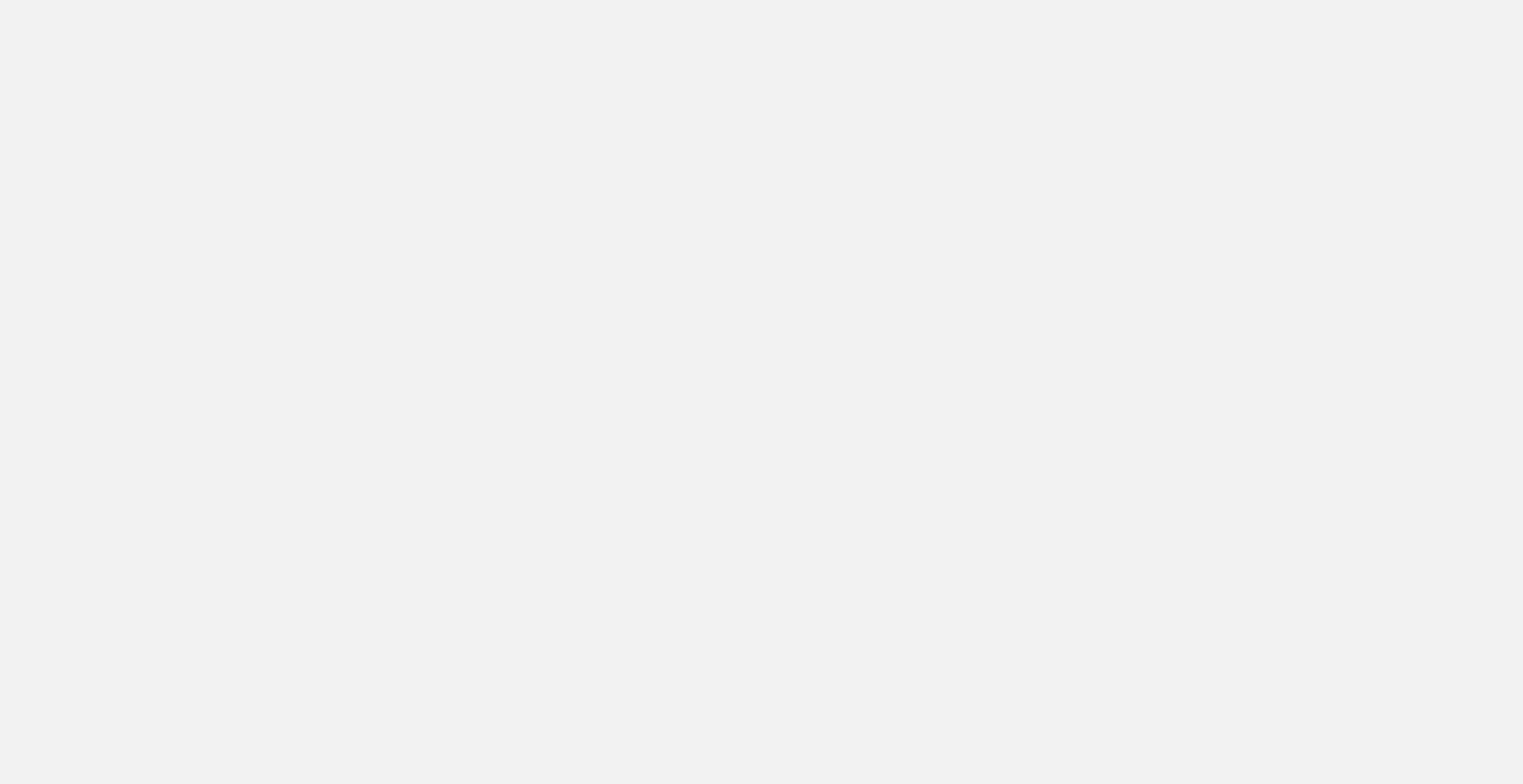 scroll, scrollTop: 0, scrollLeft: 0, axis: both 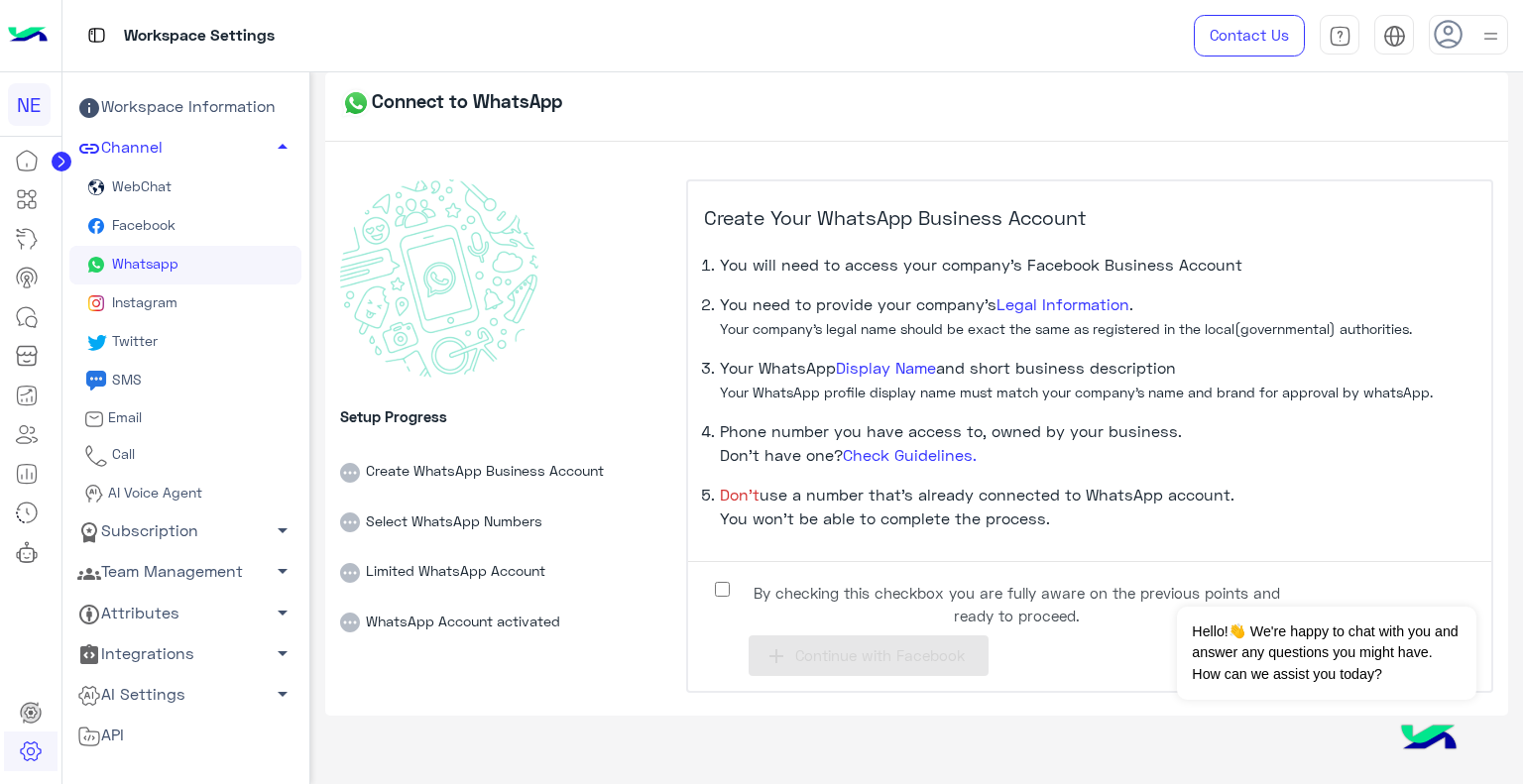 click on "By checking this checkbox you are fully aware on the previous points and ready to proceed." at bounding box center [1016, 604] 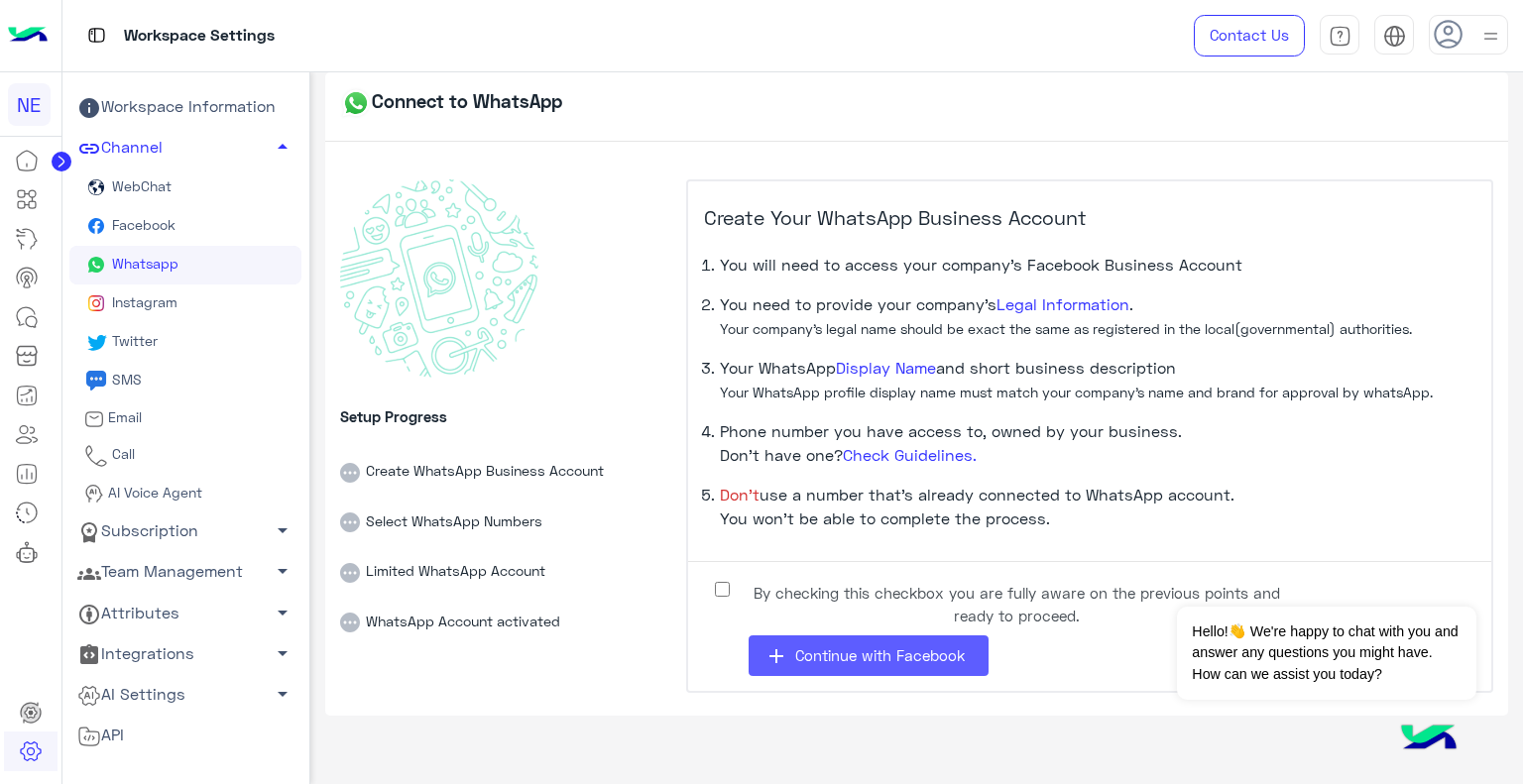 click on "add  Continue with Facebook" at bounding box center [869, 655] 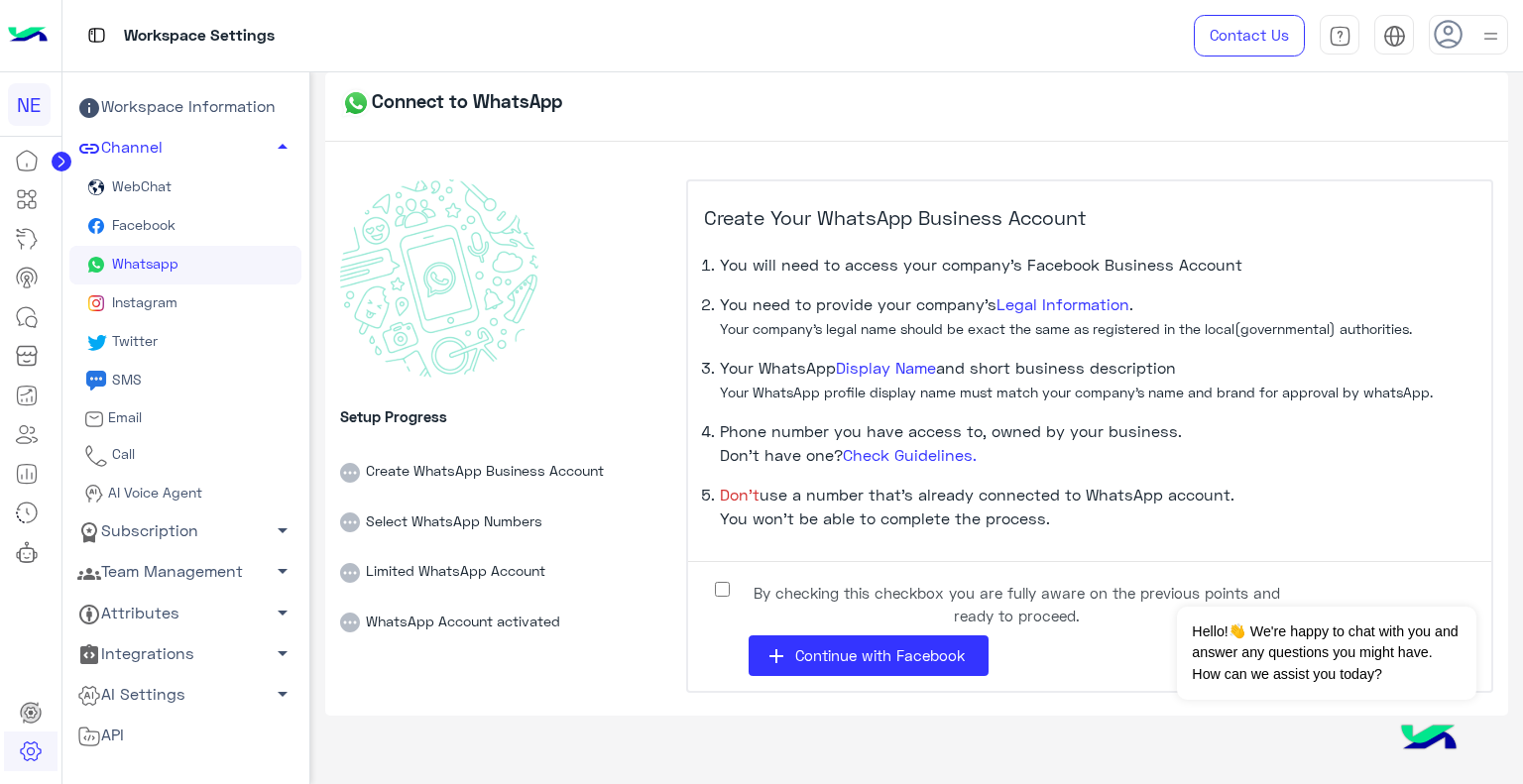 click on "Subscription   arrow_drop_down" 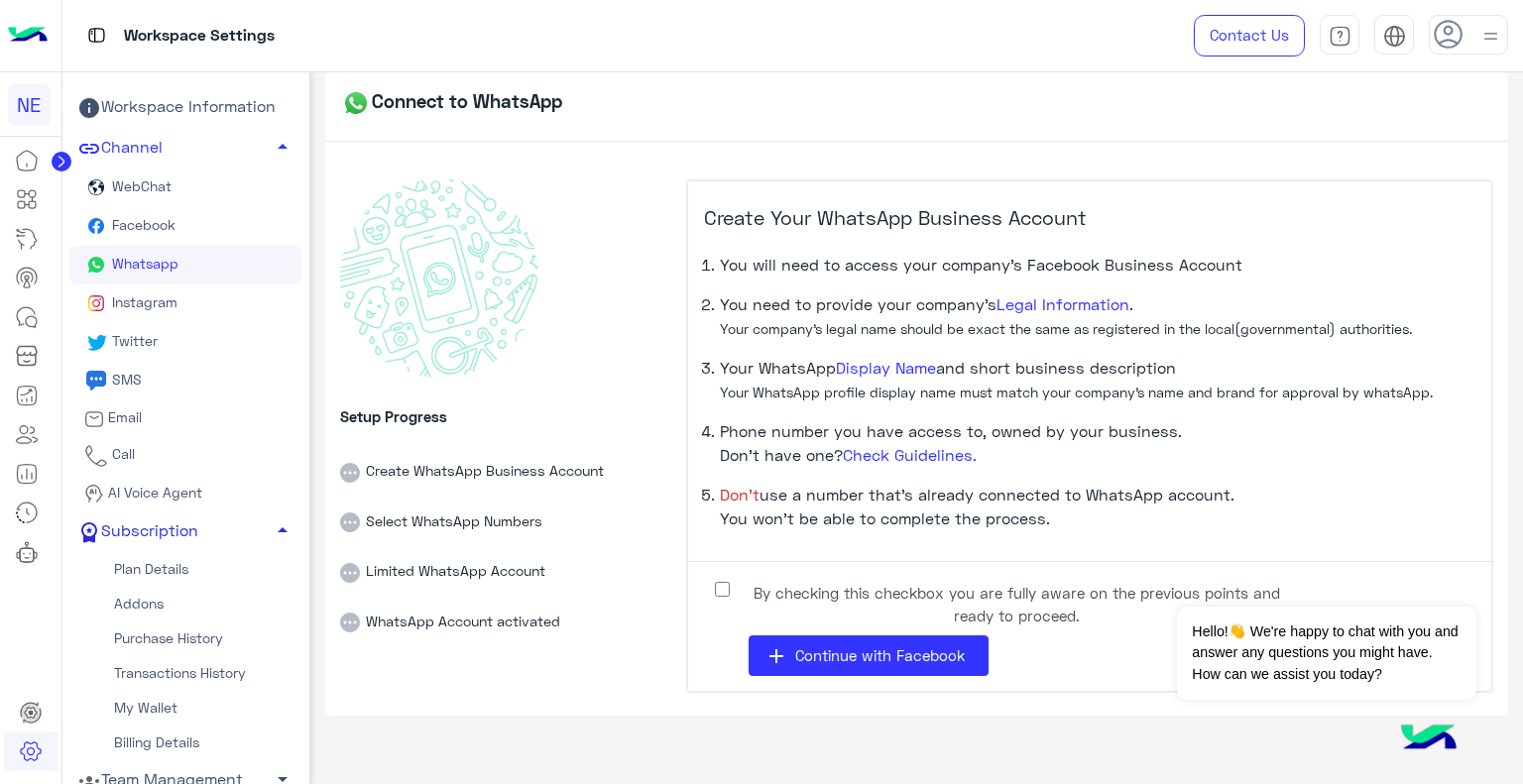 click on "Subscription   arrow_drop_up" 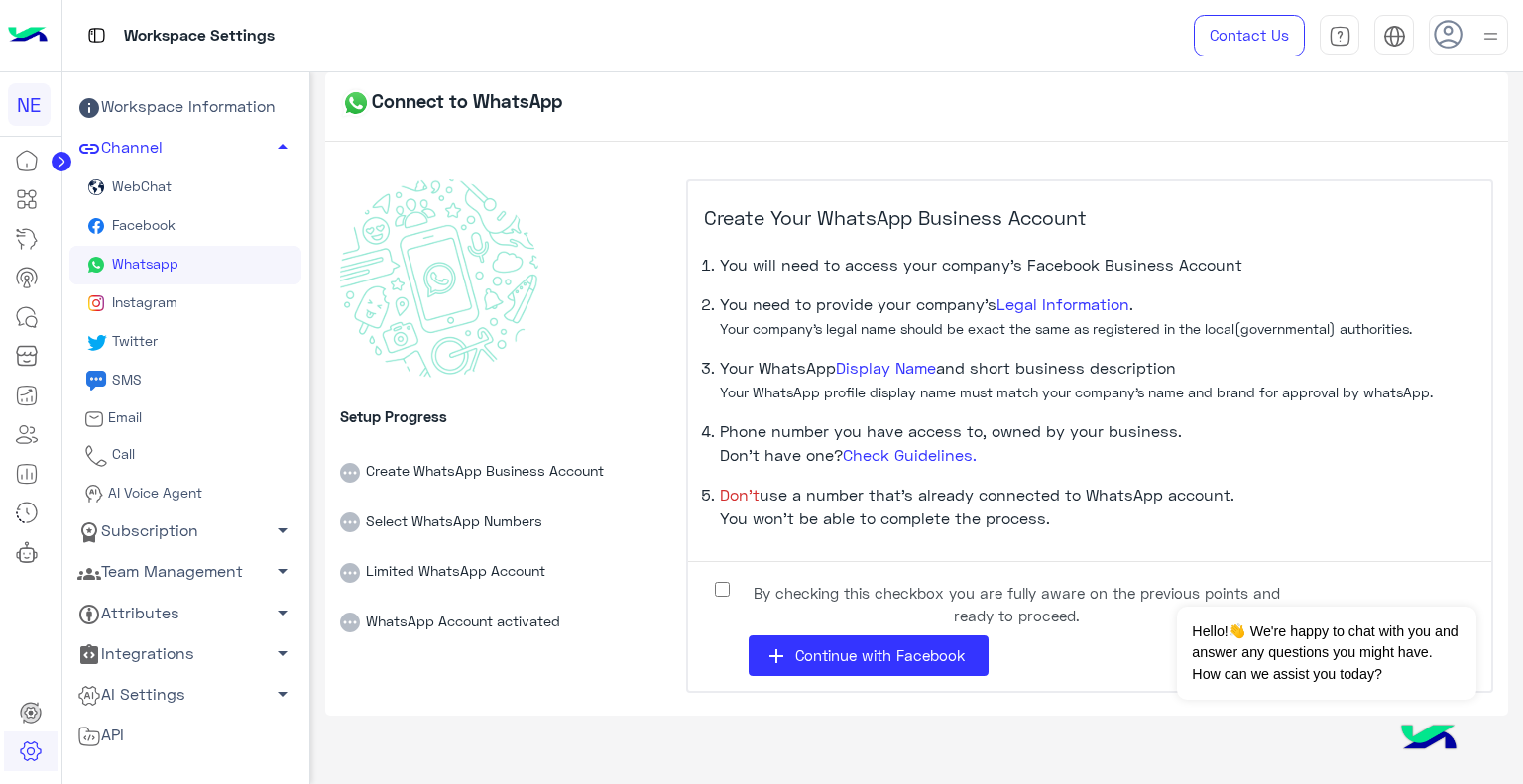 click on "Team Management   arrow_drop_down" 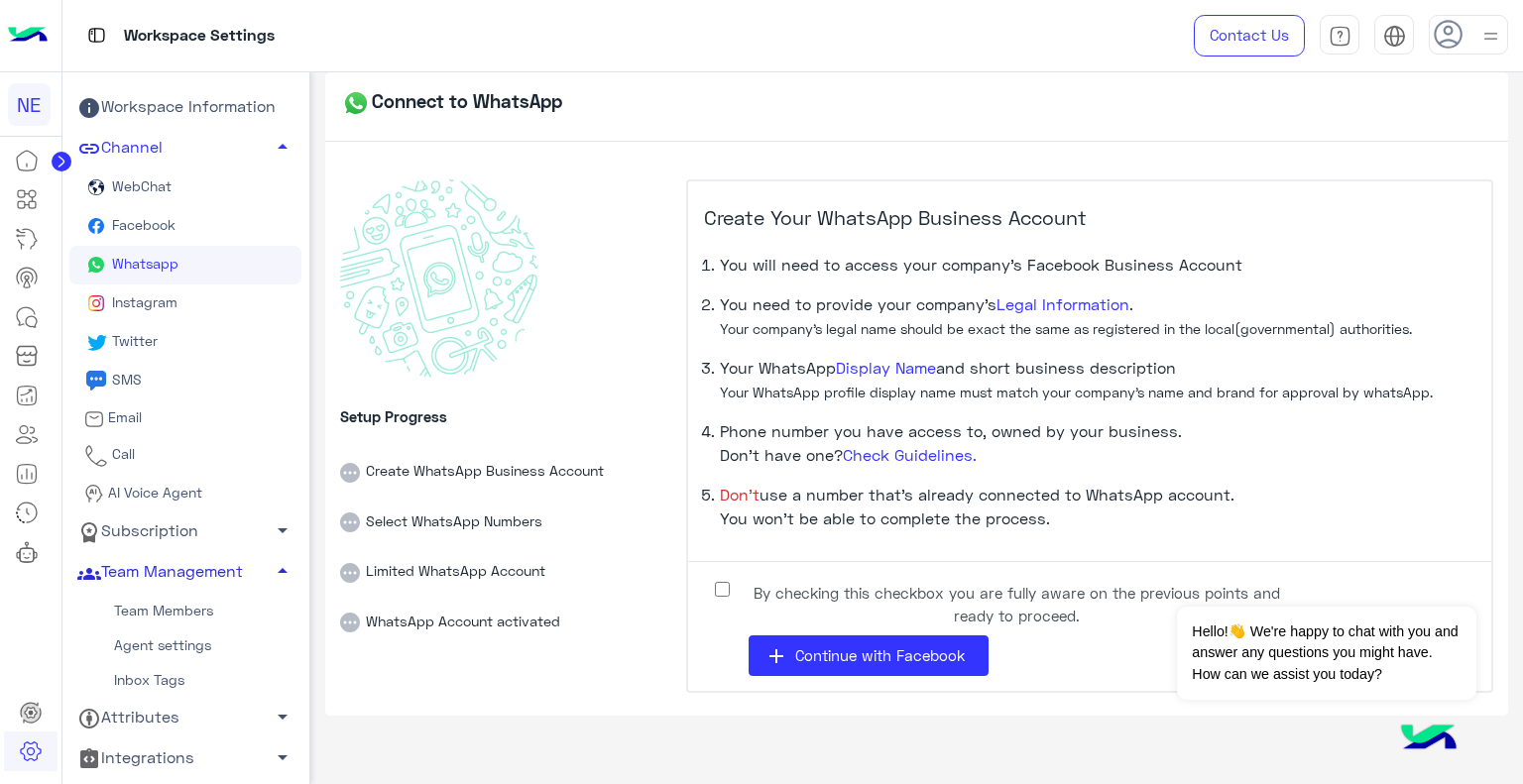 click on "Team Management   arrow_drop_up" 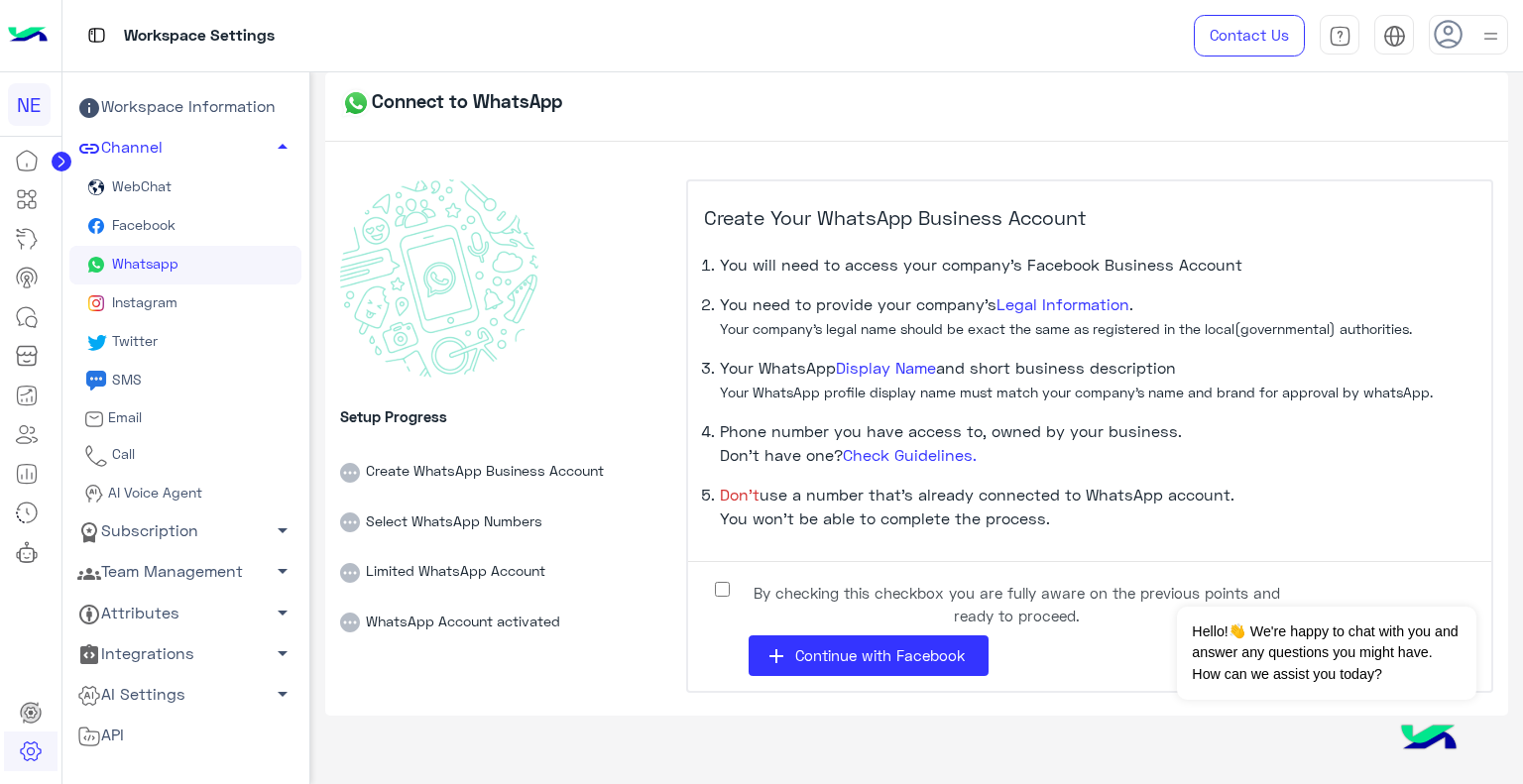 click on "Team Management   arrow_drop_down" 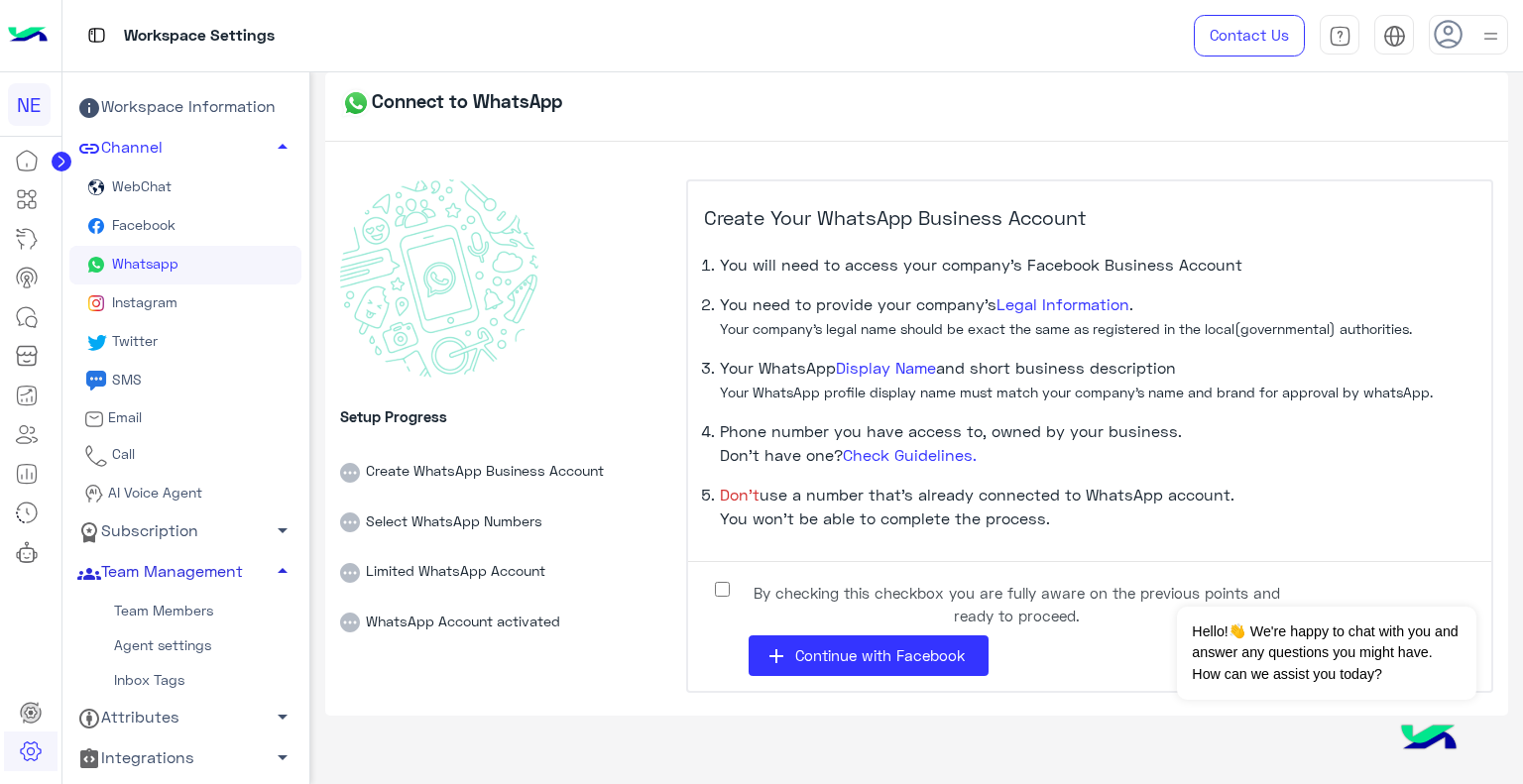 click on "Team Management   arrow_drop_up" 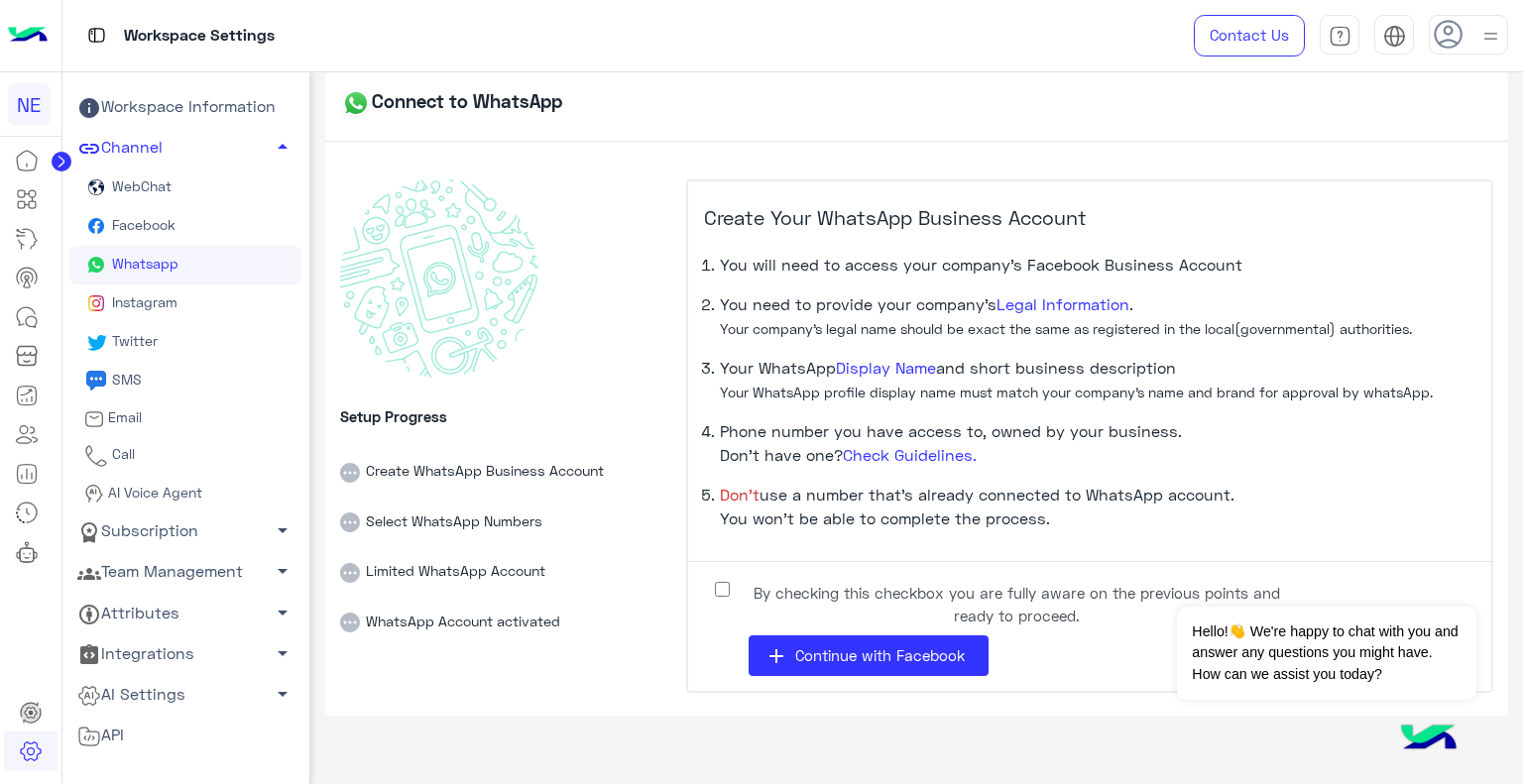 click on "Team Management   arrow_drop_down" 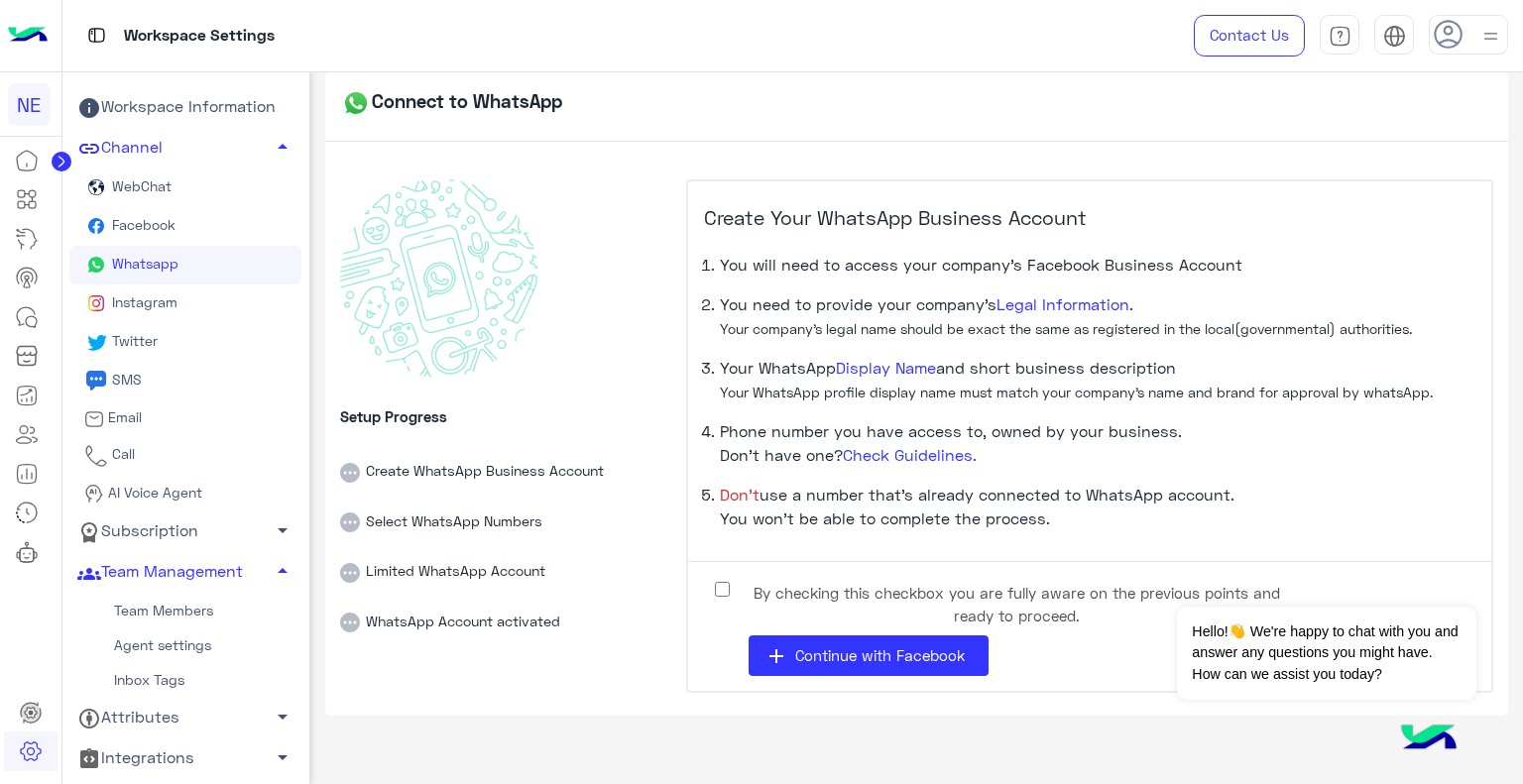 click on "Attributes   arrow_drop_down" 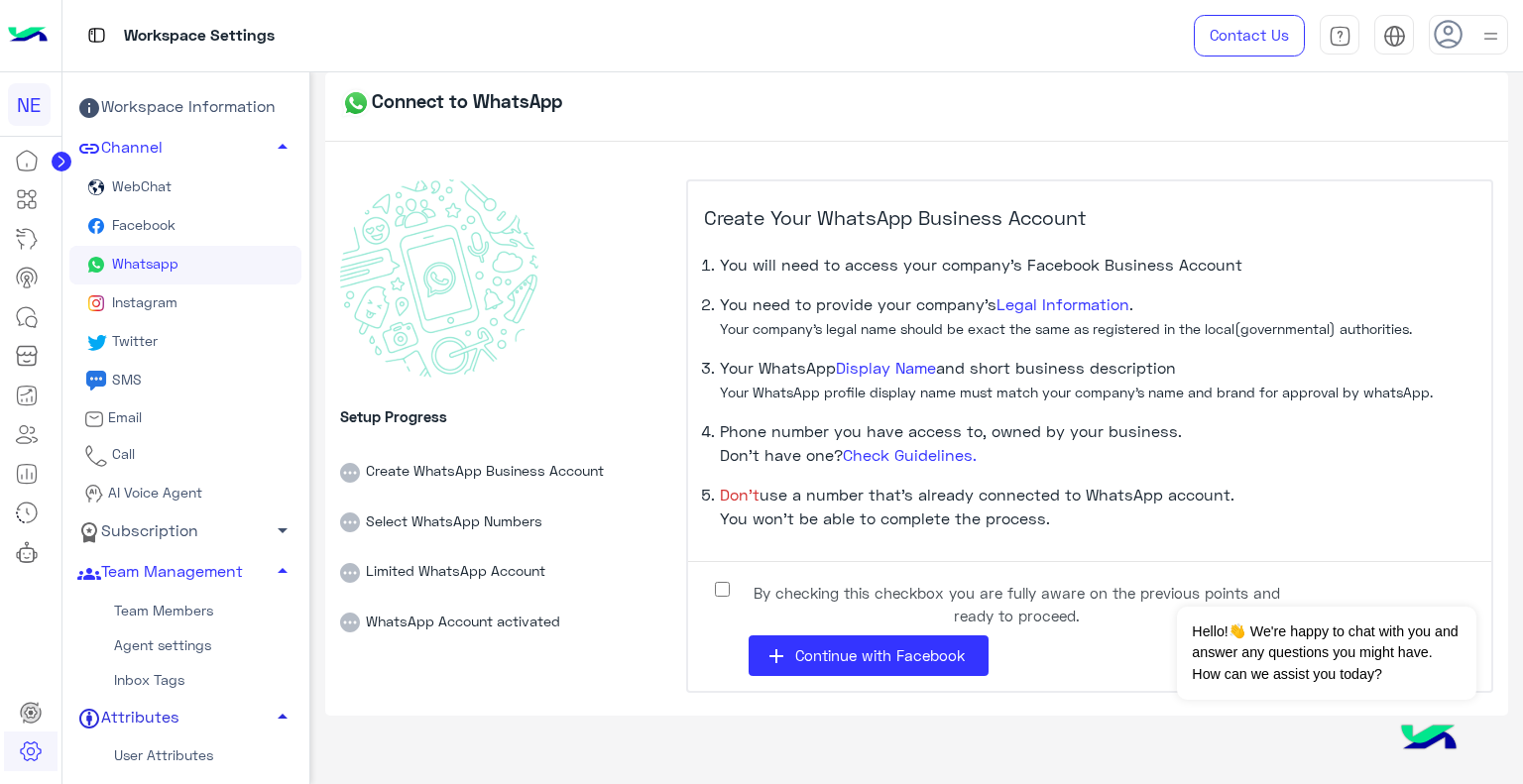 scroll, scrollTop: 151, scrollLeft: 0, axis: vertical 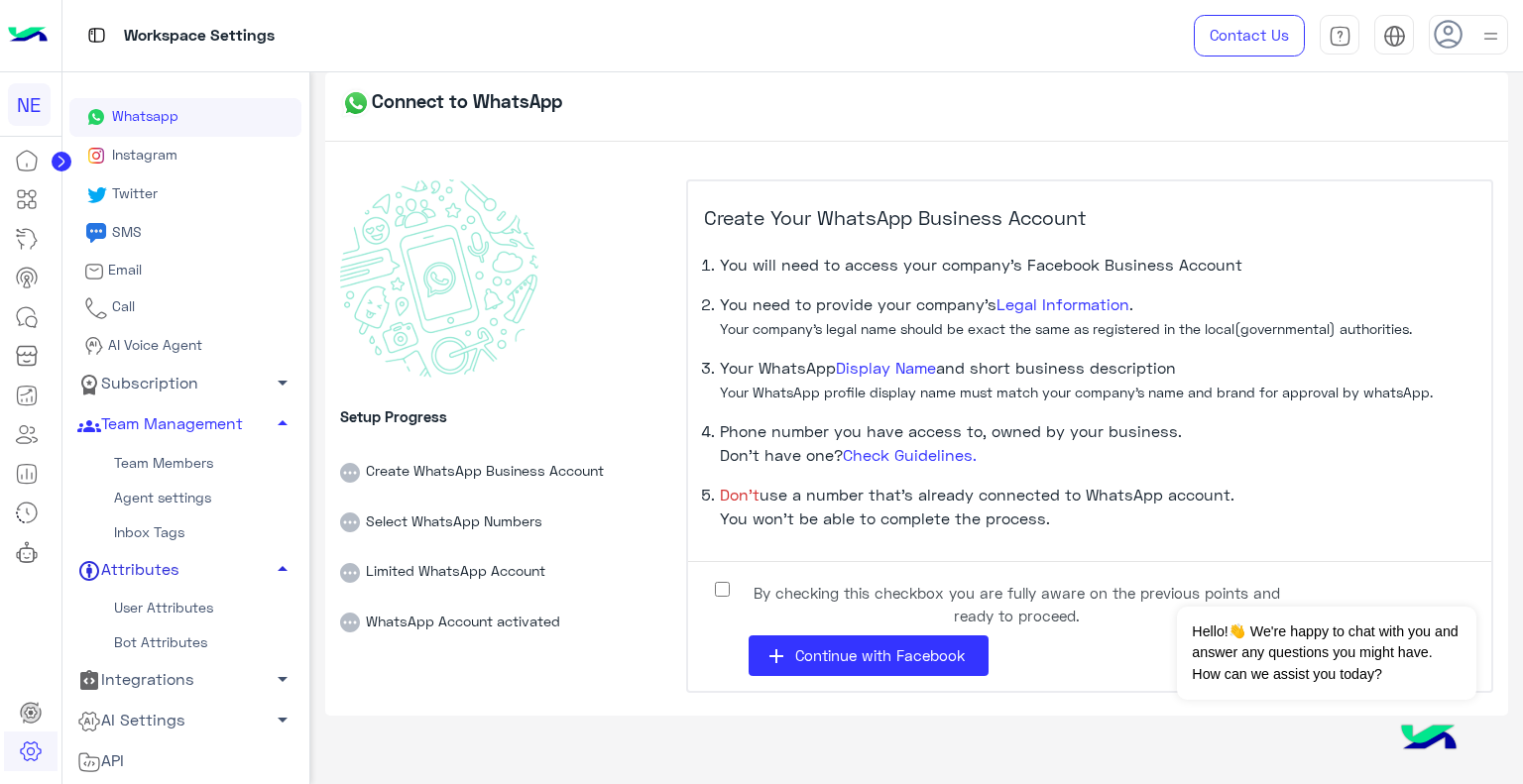 click on "arrow_drop_up" 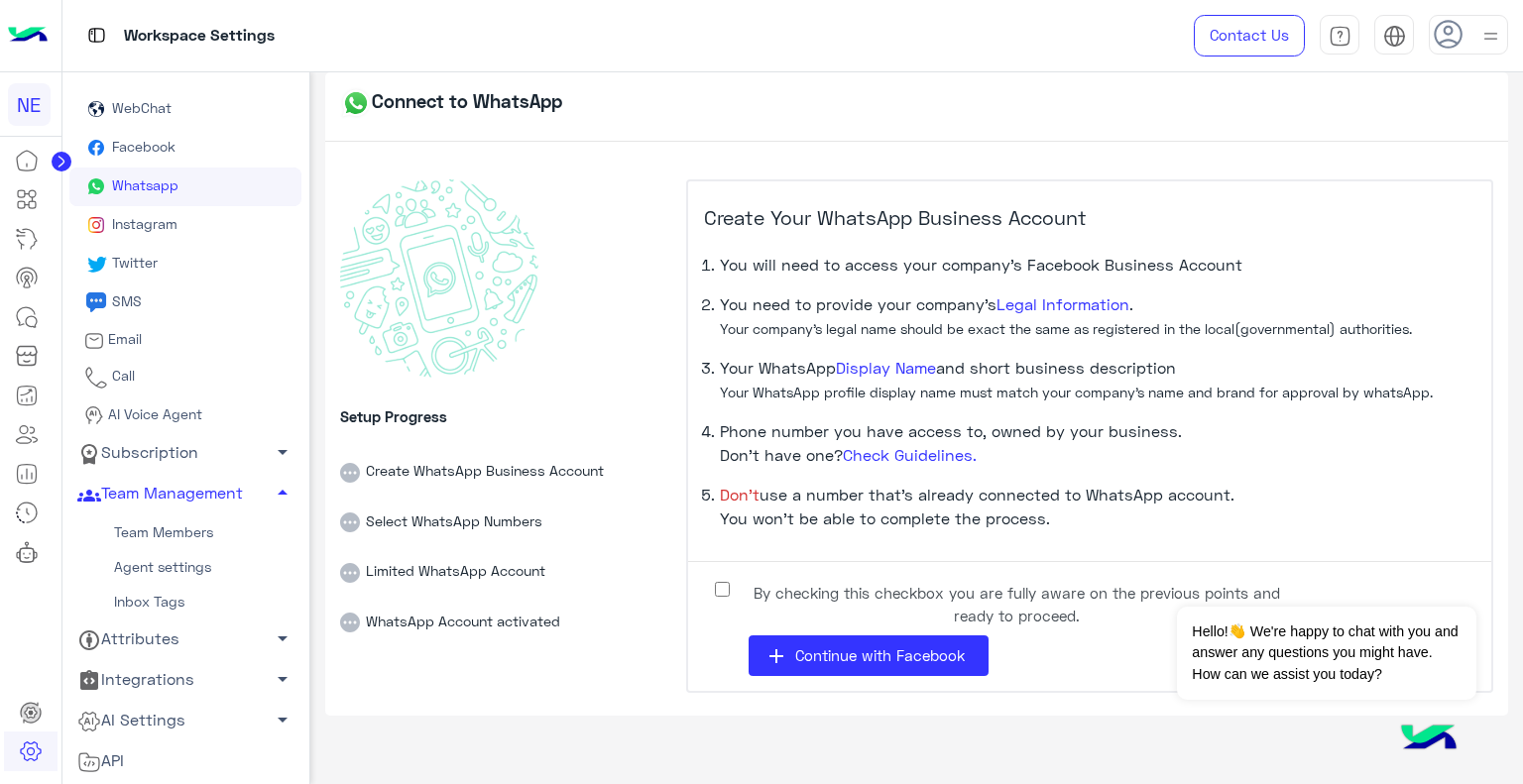 scroll, scrollTop: 81, scrollLeft: 0, axis: vertical 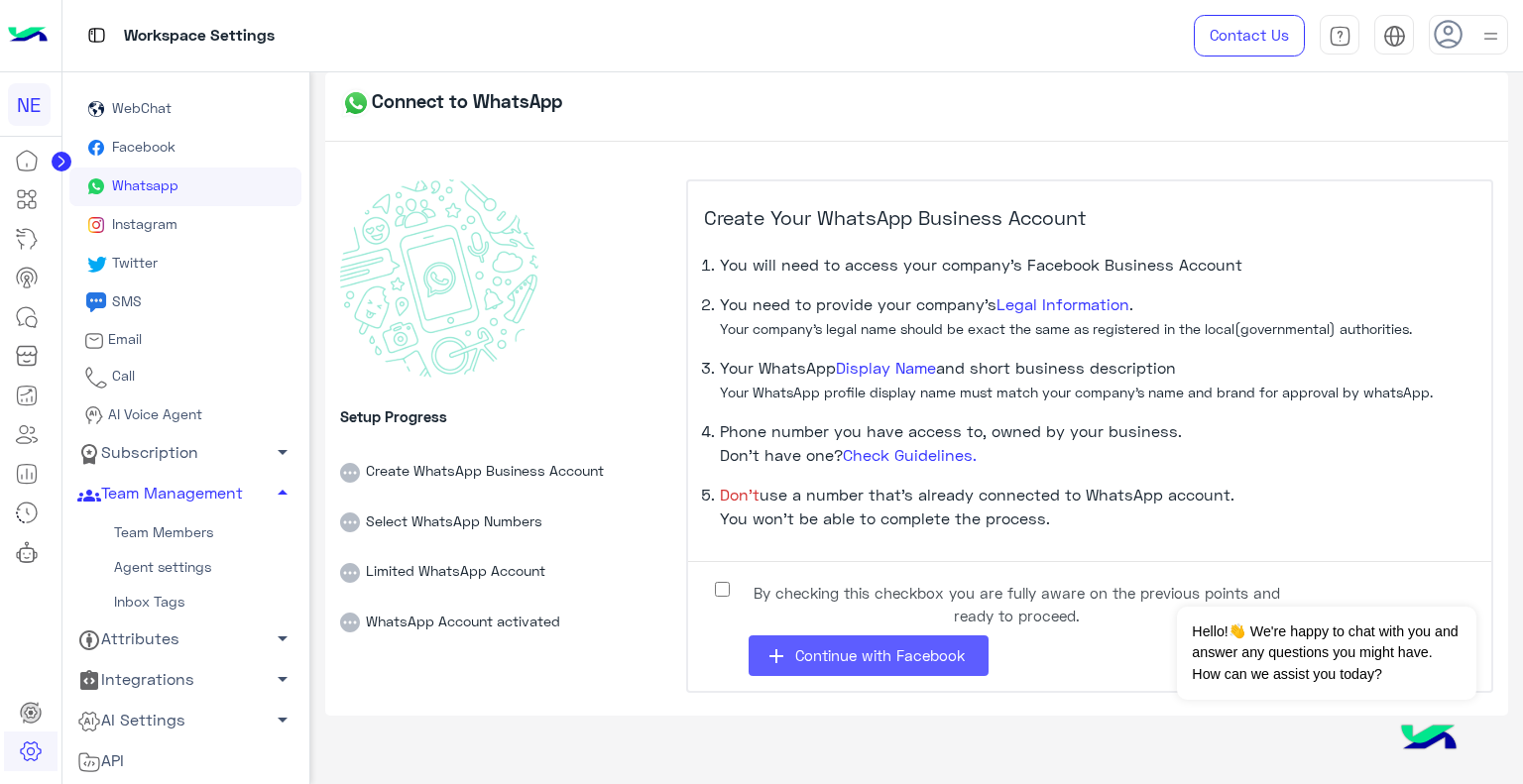 click on "Continue with Facebook" at bounding box center [879, 655] 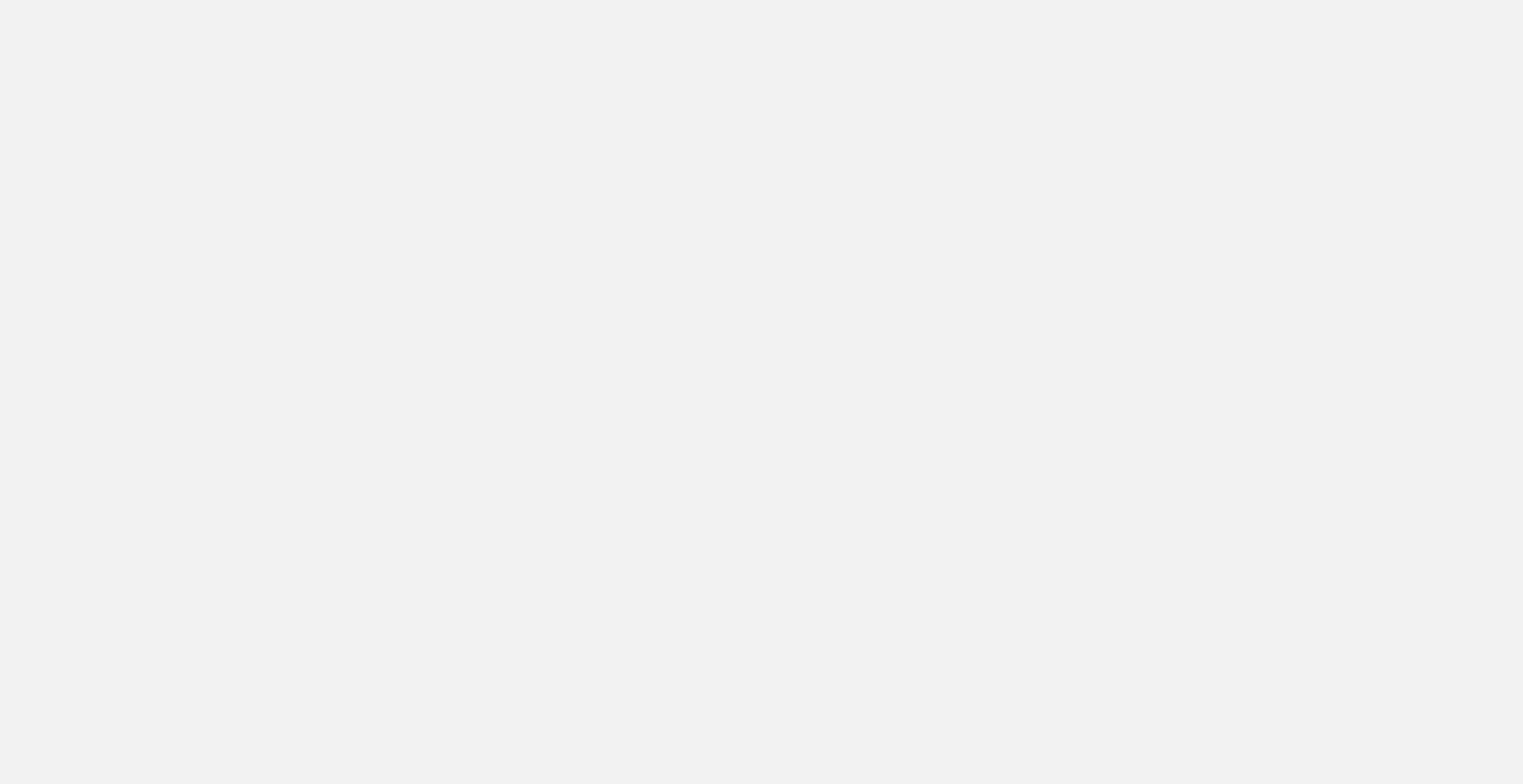 scroll, scrollTop: 0, scrollLeft: 0, axis: both 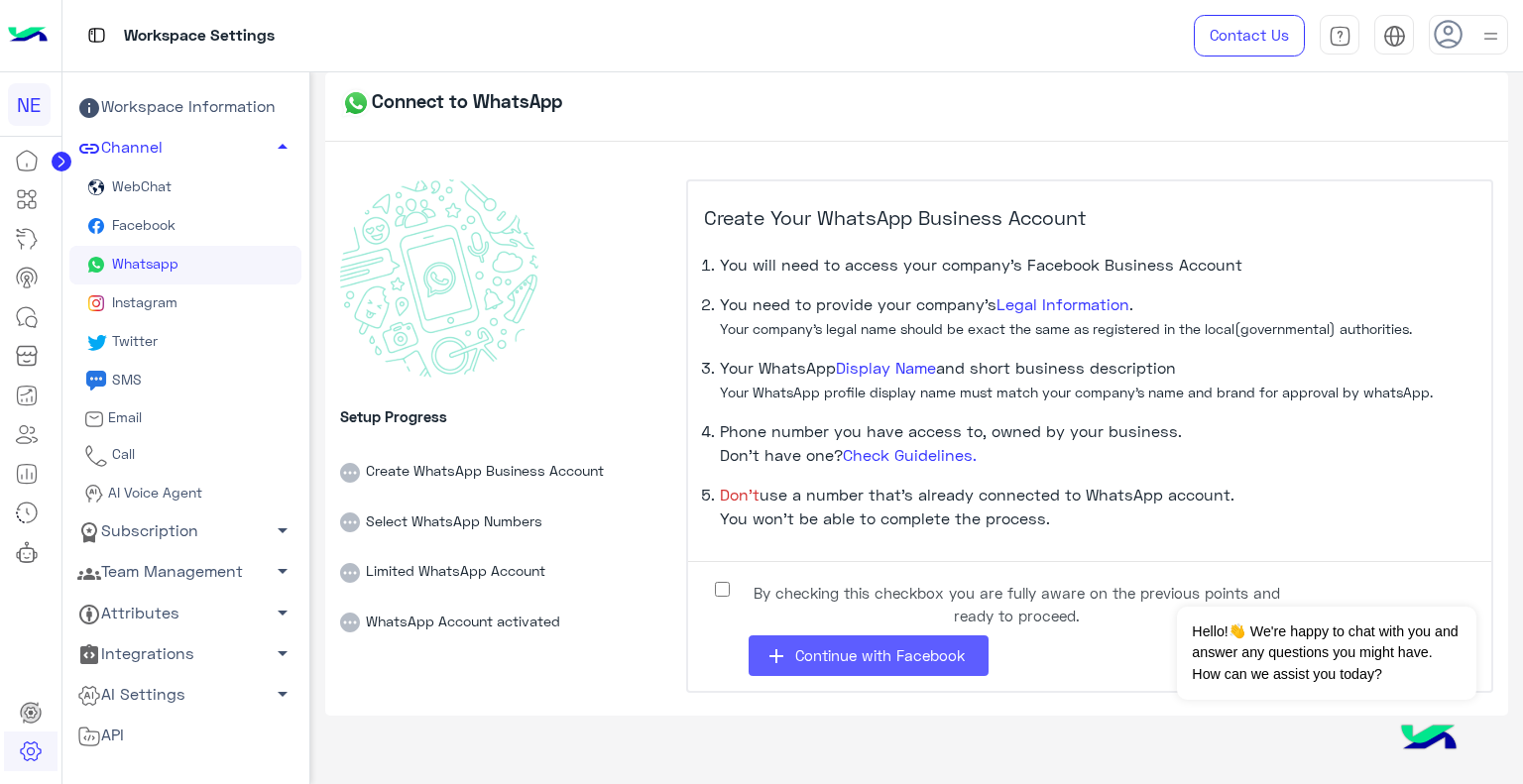 click on "Continue with Facebook" at bounding box center [879, 655] 